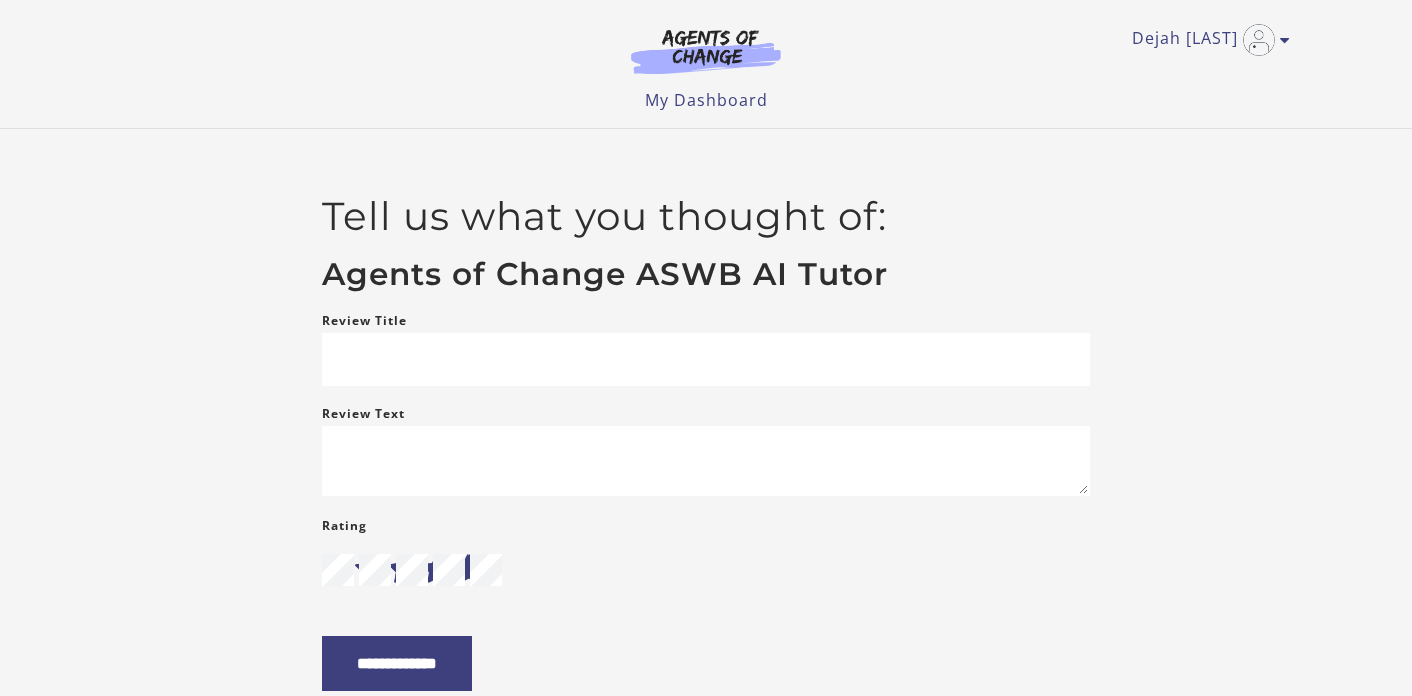 scroll, scrollTop: 0, scrollLeft: 0, axis: both 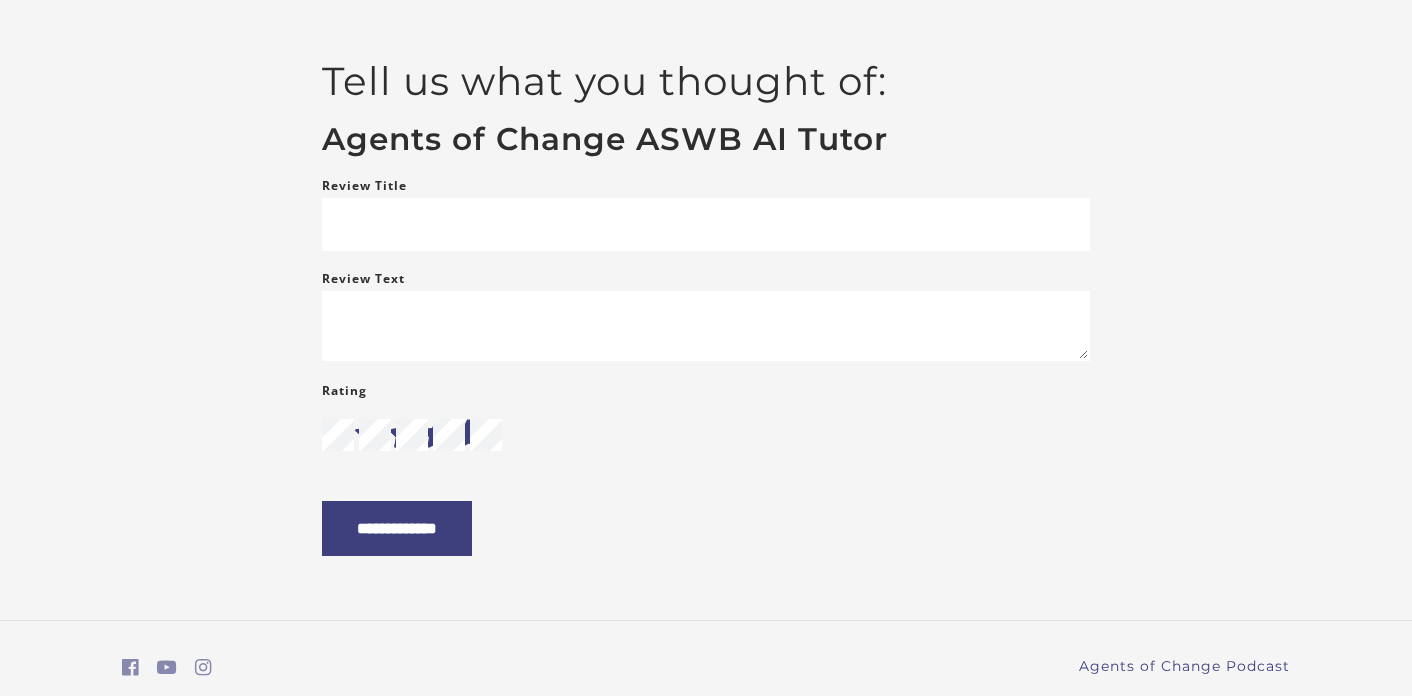 click at bounding box center (469, 435) 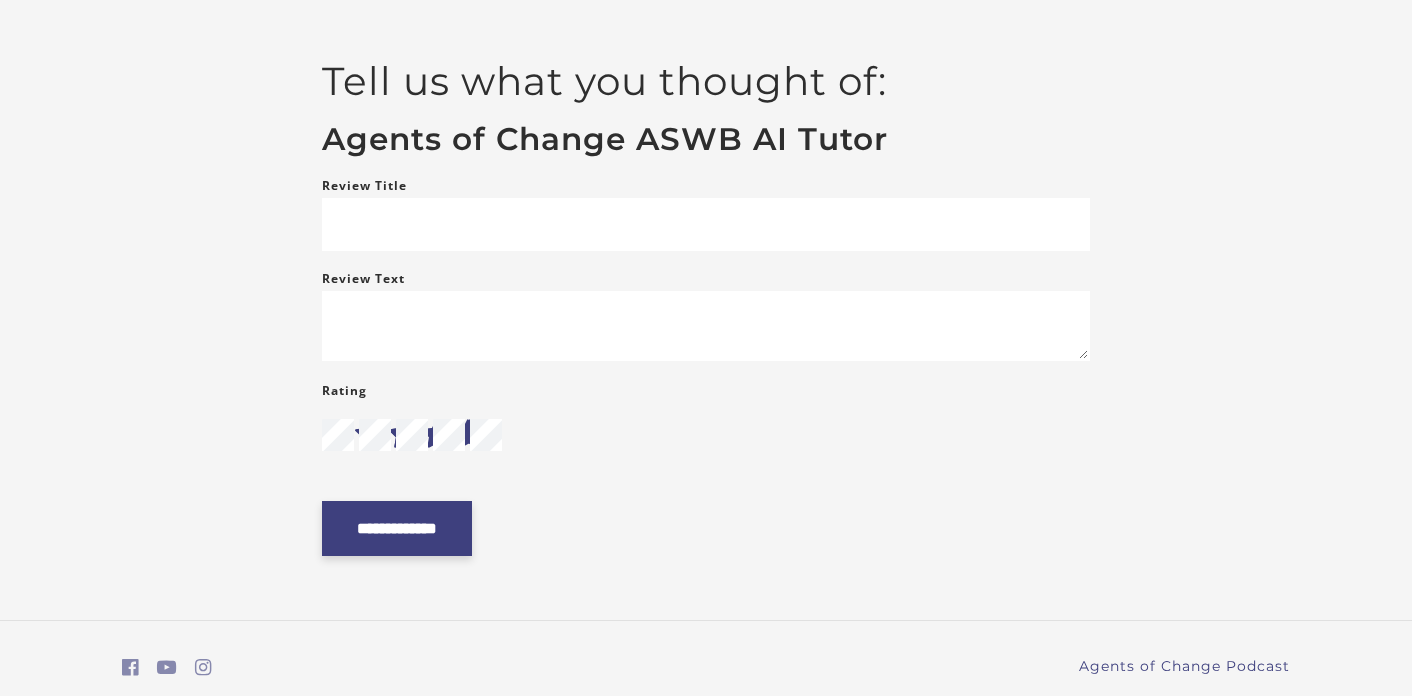 click on "**********" at bounding box center [397, 528] 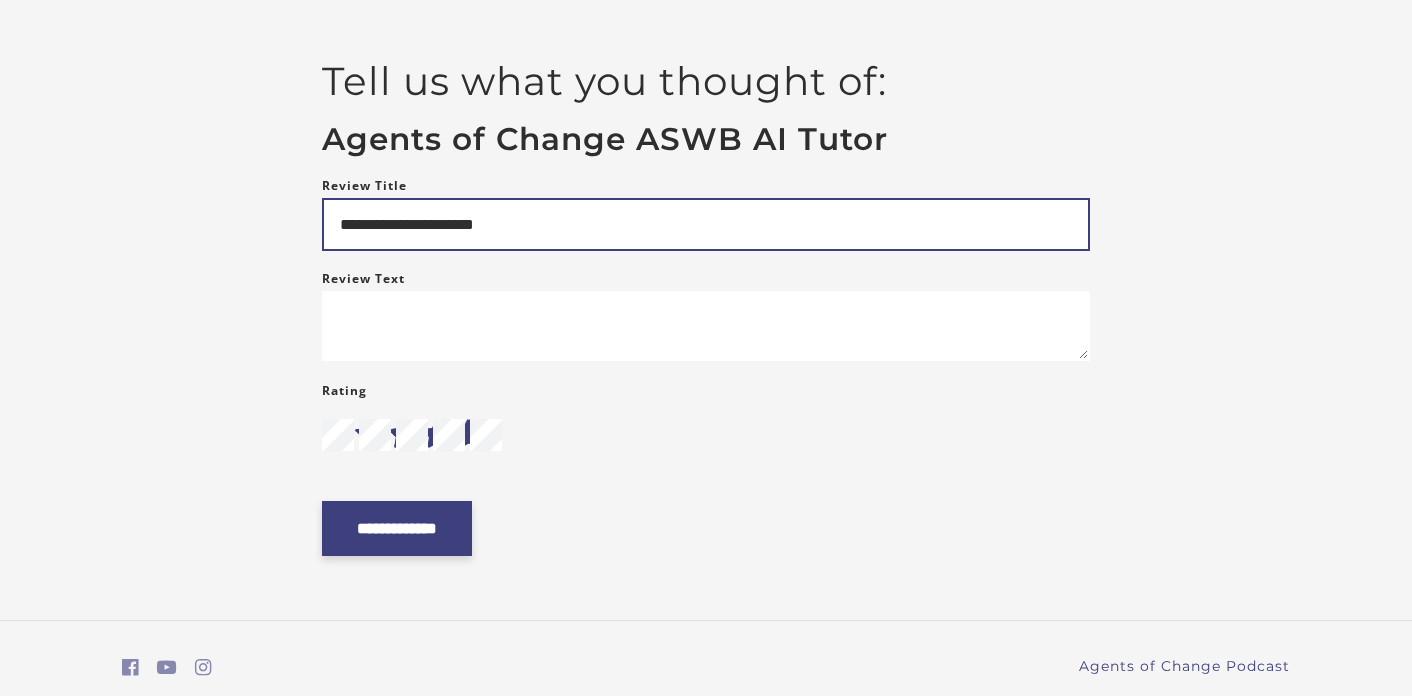 type on "**********" 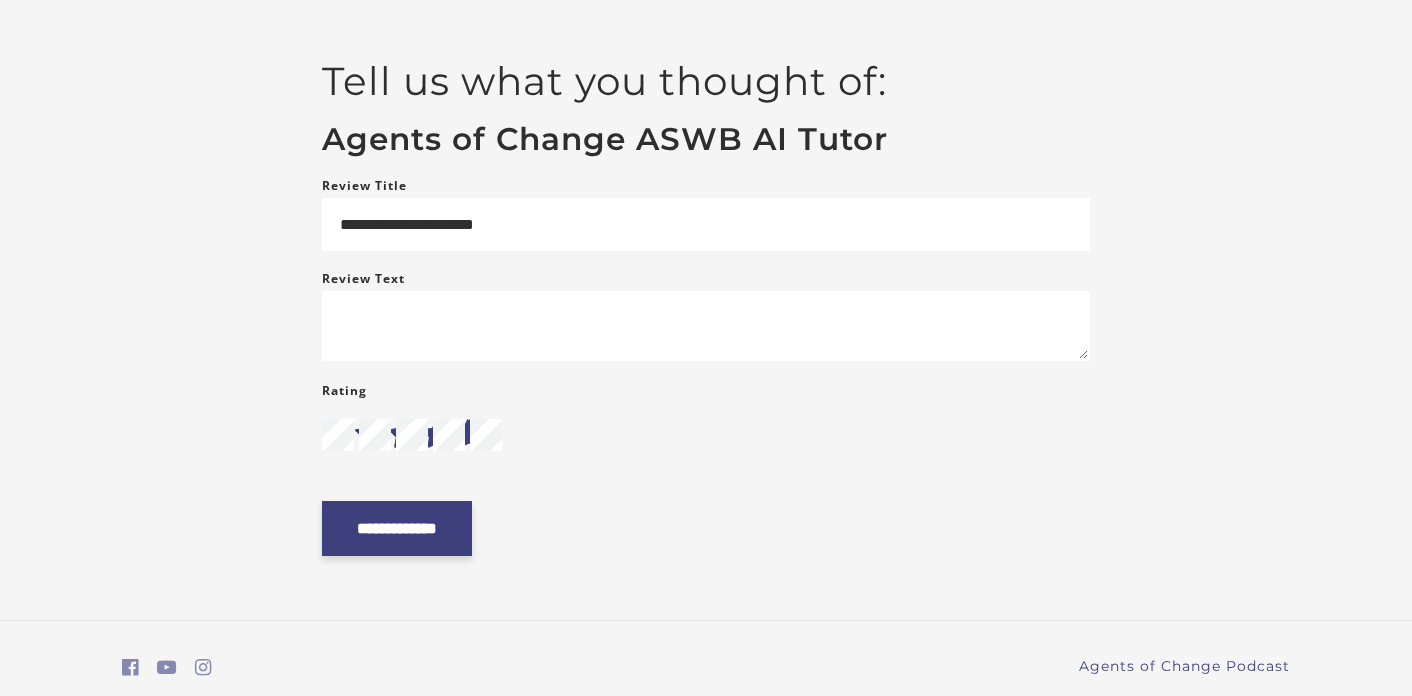 click on "**********" at bounding box center [397, 528] 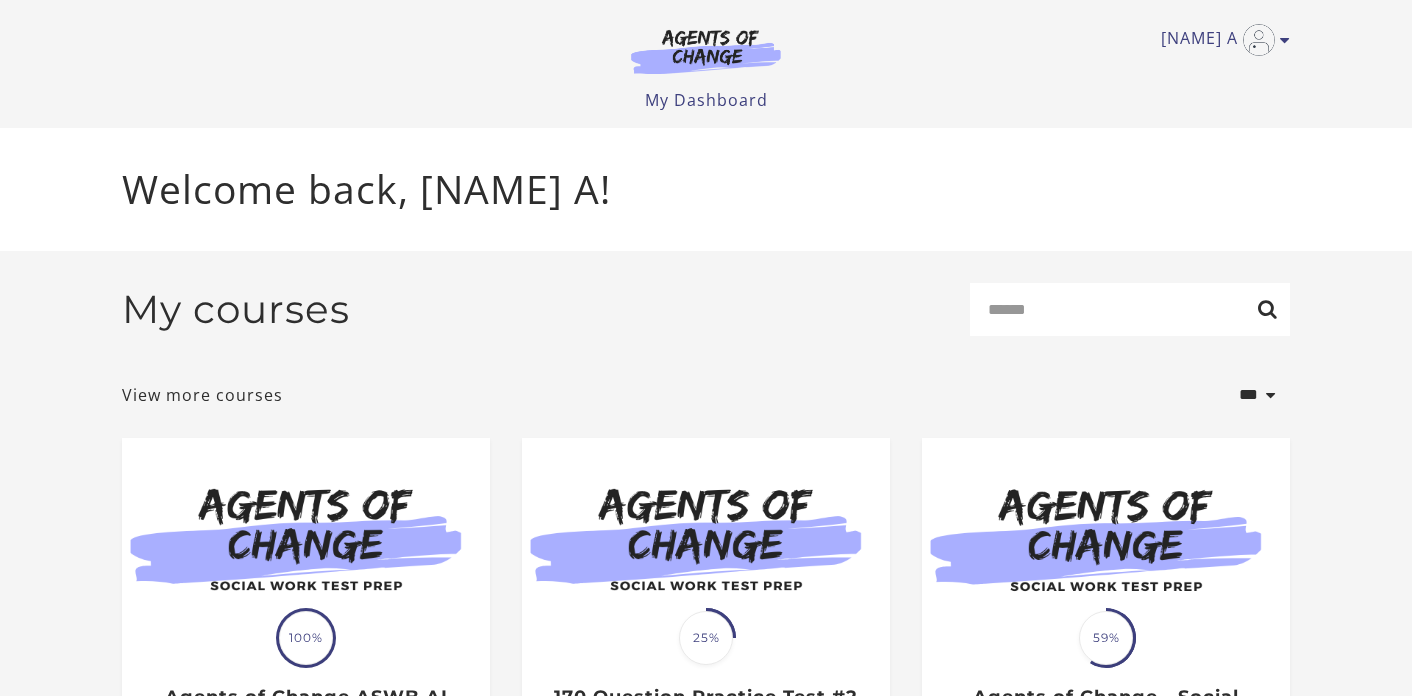 scroll, scrollTop: 0, scrollLeft: 0, axis: both 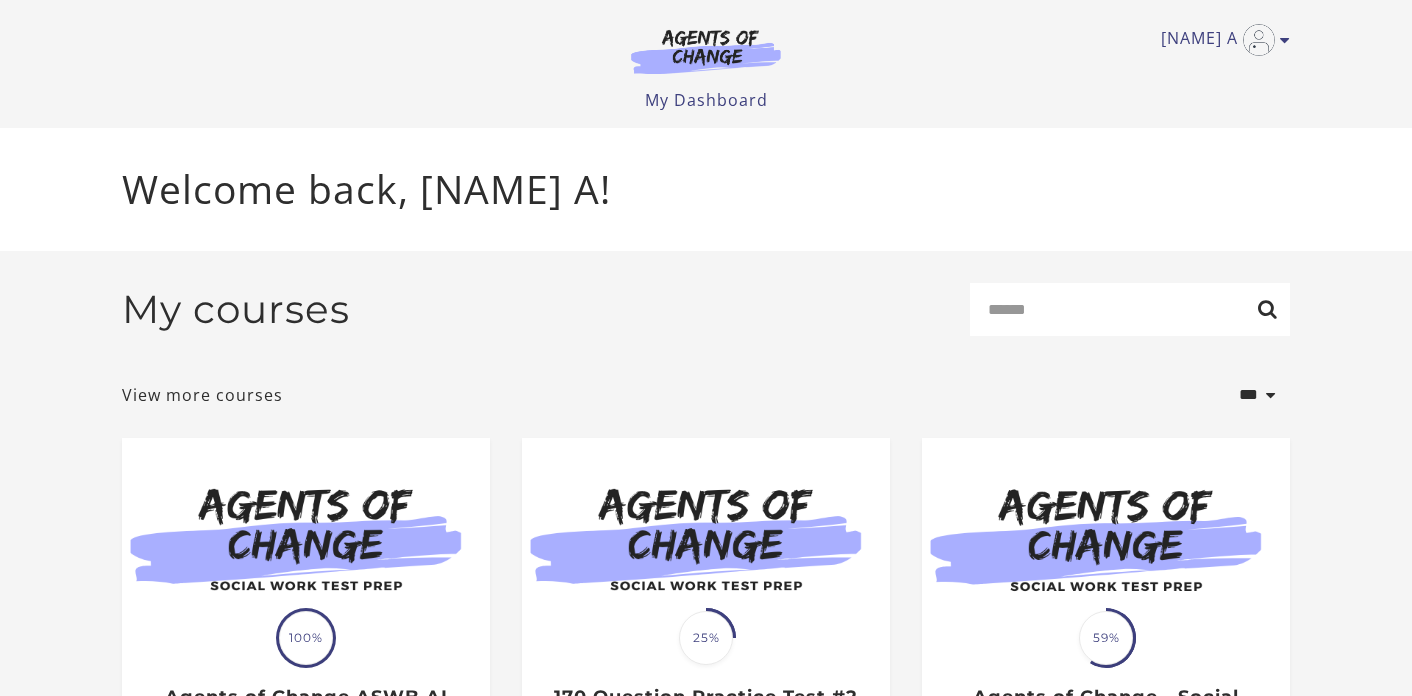 click on "Dejah  A
My Account
Support
Sign Out
Toggle menu
Menu
My Dashboard
My Account
Support
Sign Out" at bounding box center (706, 56) 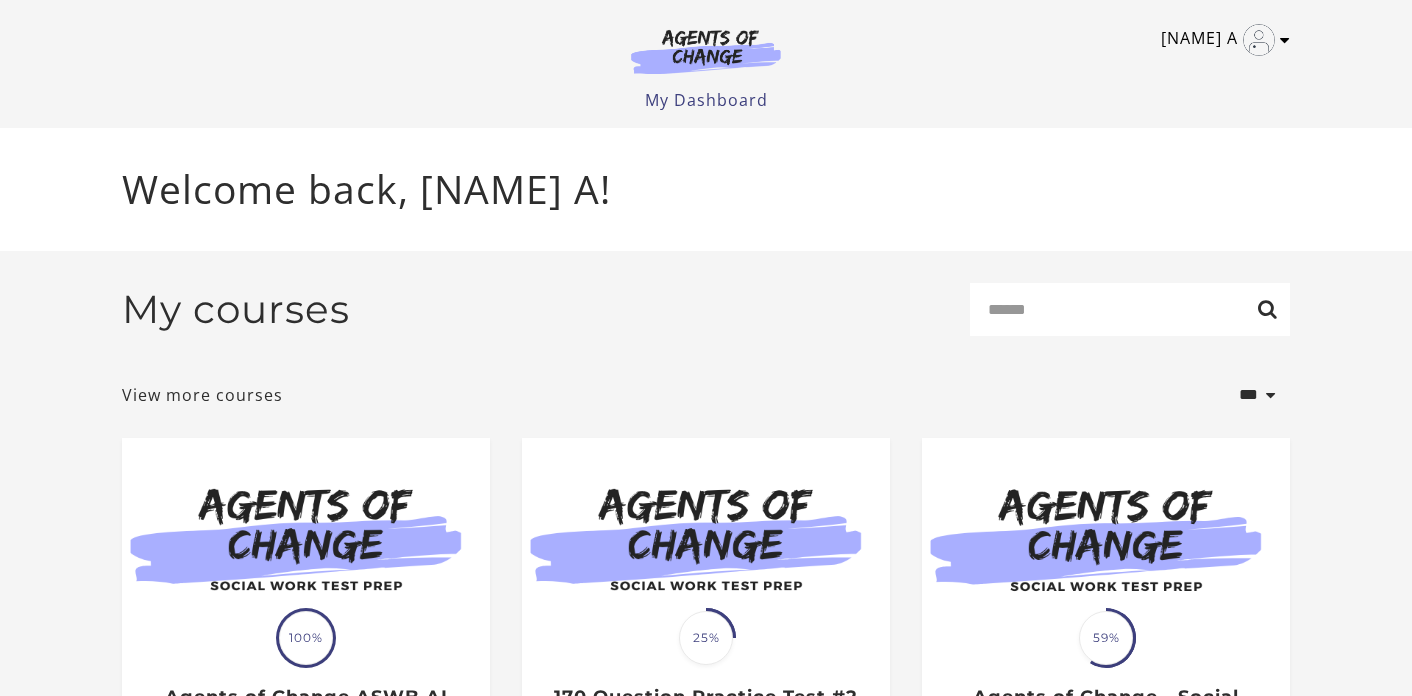 click on "[NAME]  A" at bounding box center [1220, 40] 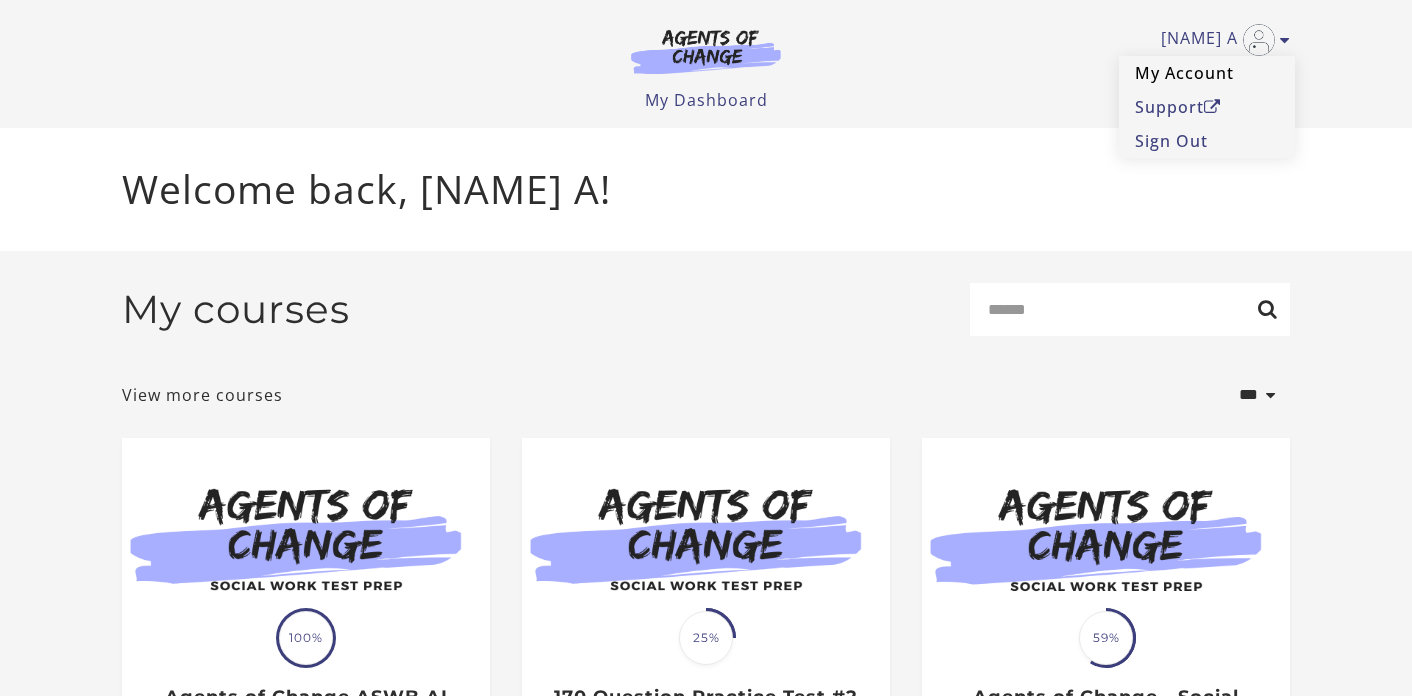 click on "My Account" at bounding box center [1207, 73] 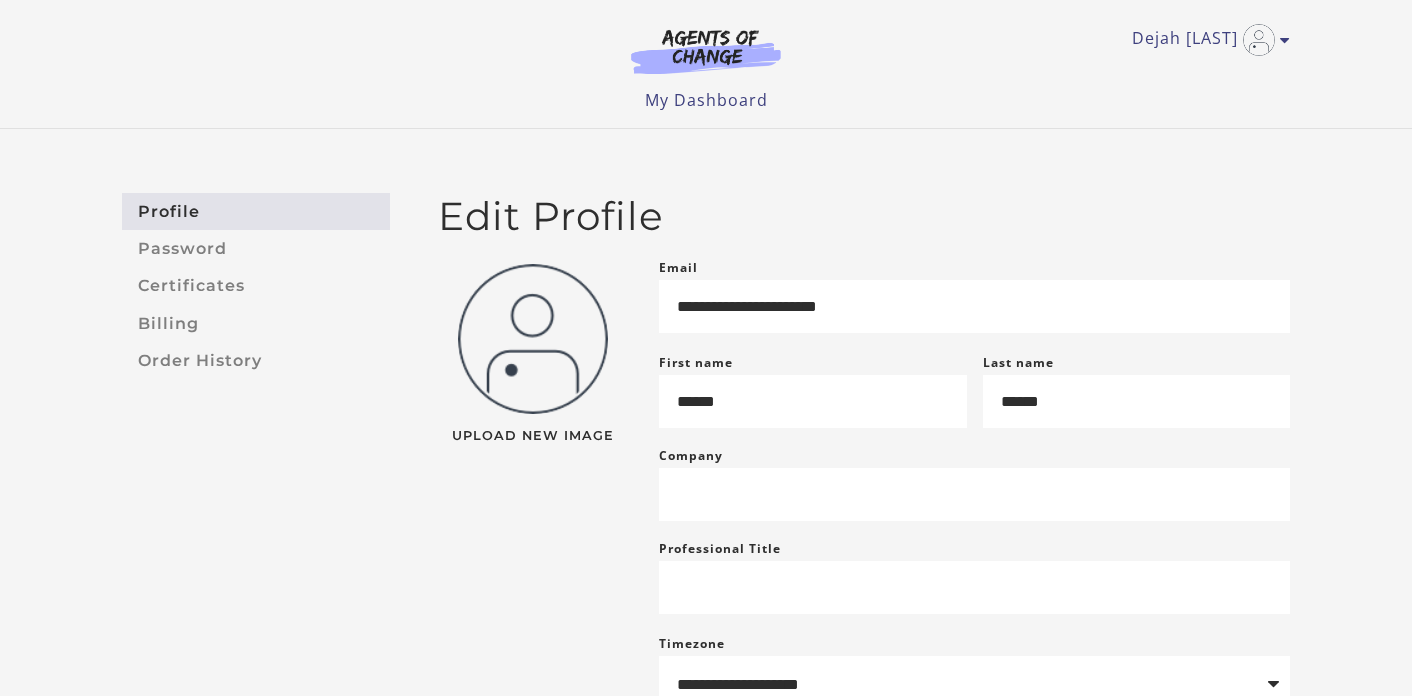 scroll, scrollTop: 0, scrollLeft: 0, axis: both 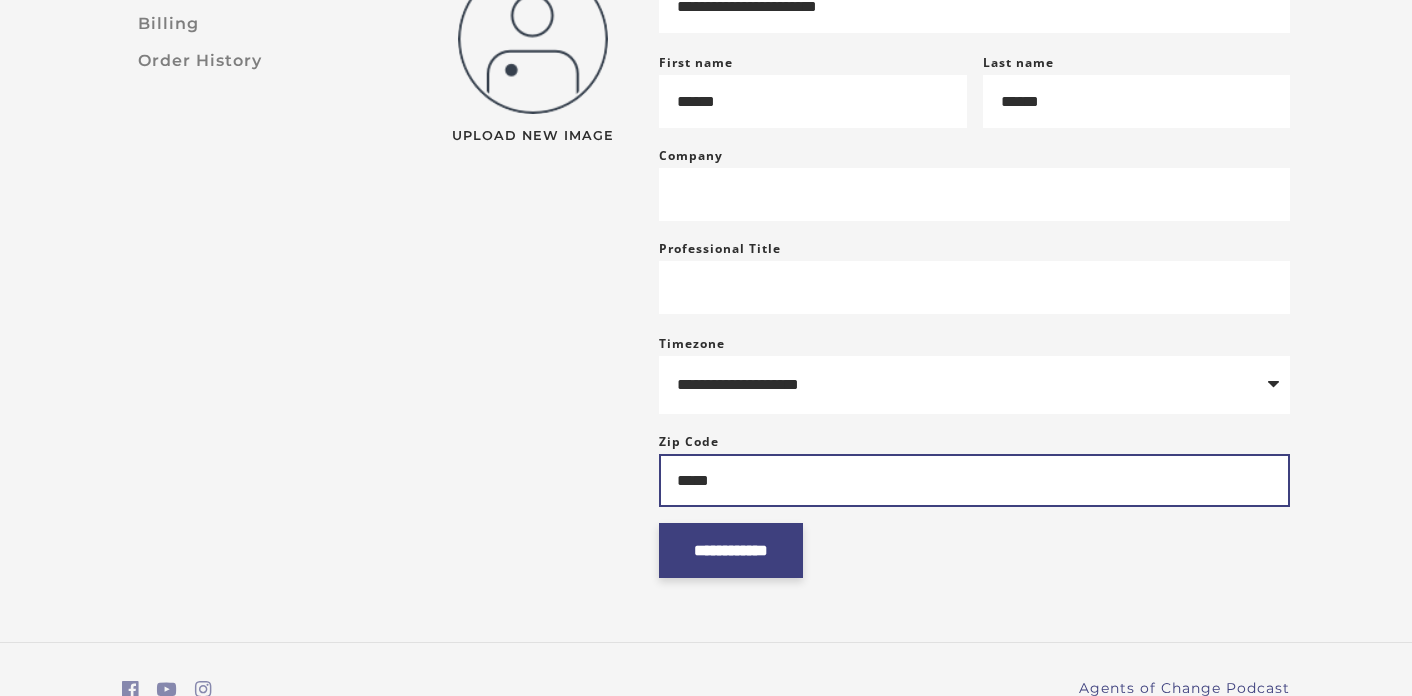 type on "*****" 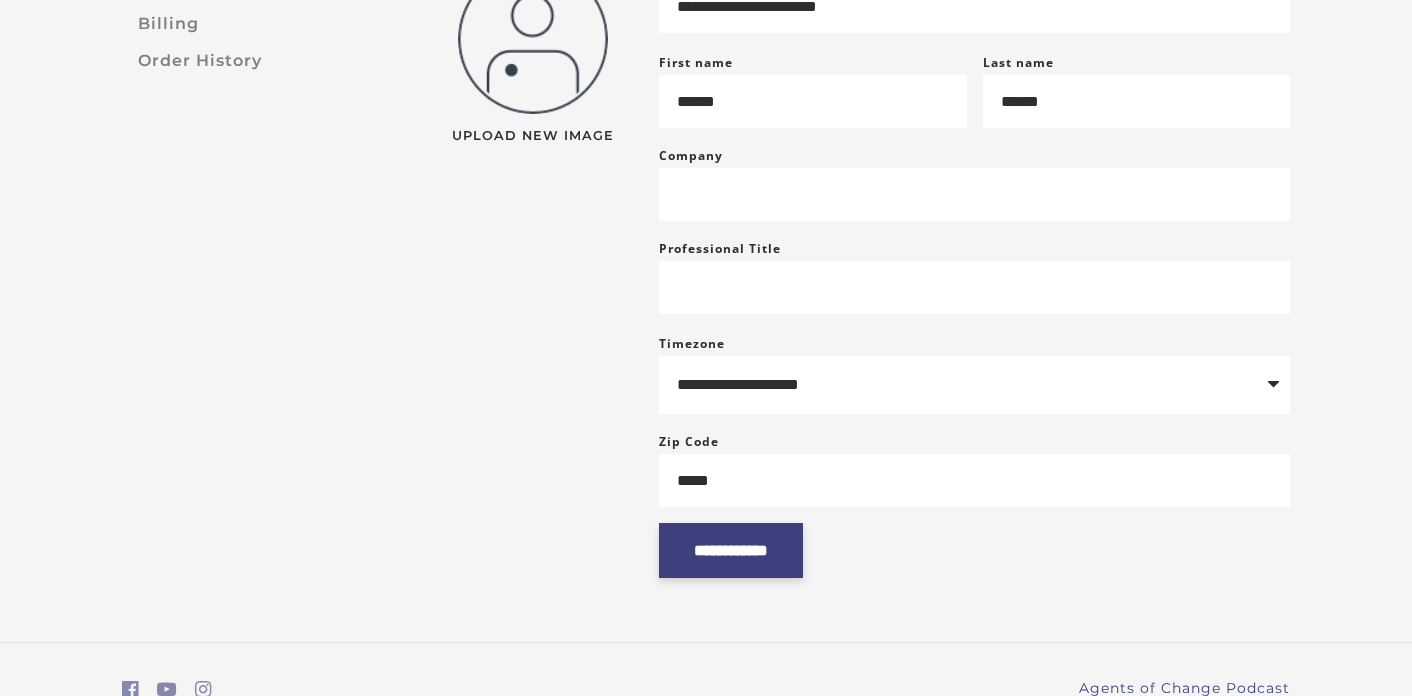 click on "**********" at bounding box center [731, 550] 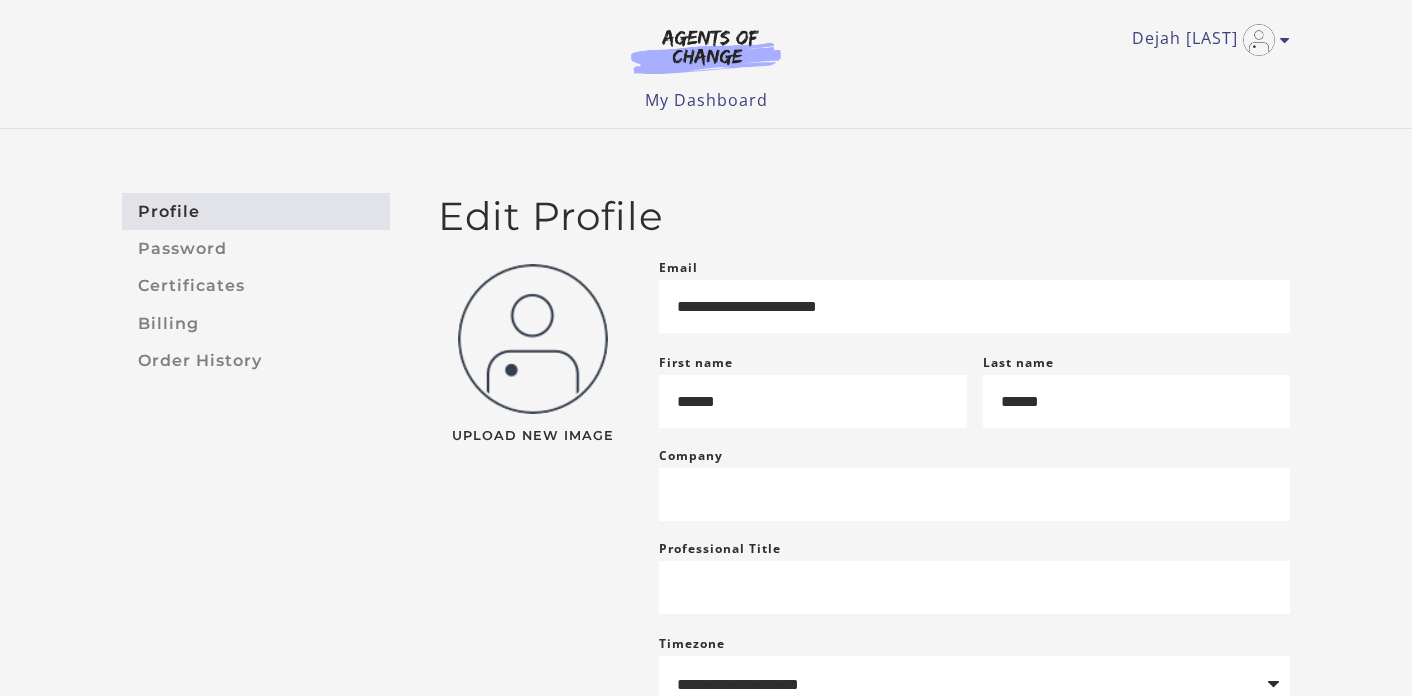 scroll, scrollTop: -1, scrollLeft: 0, axis: vertical 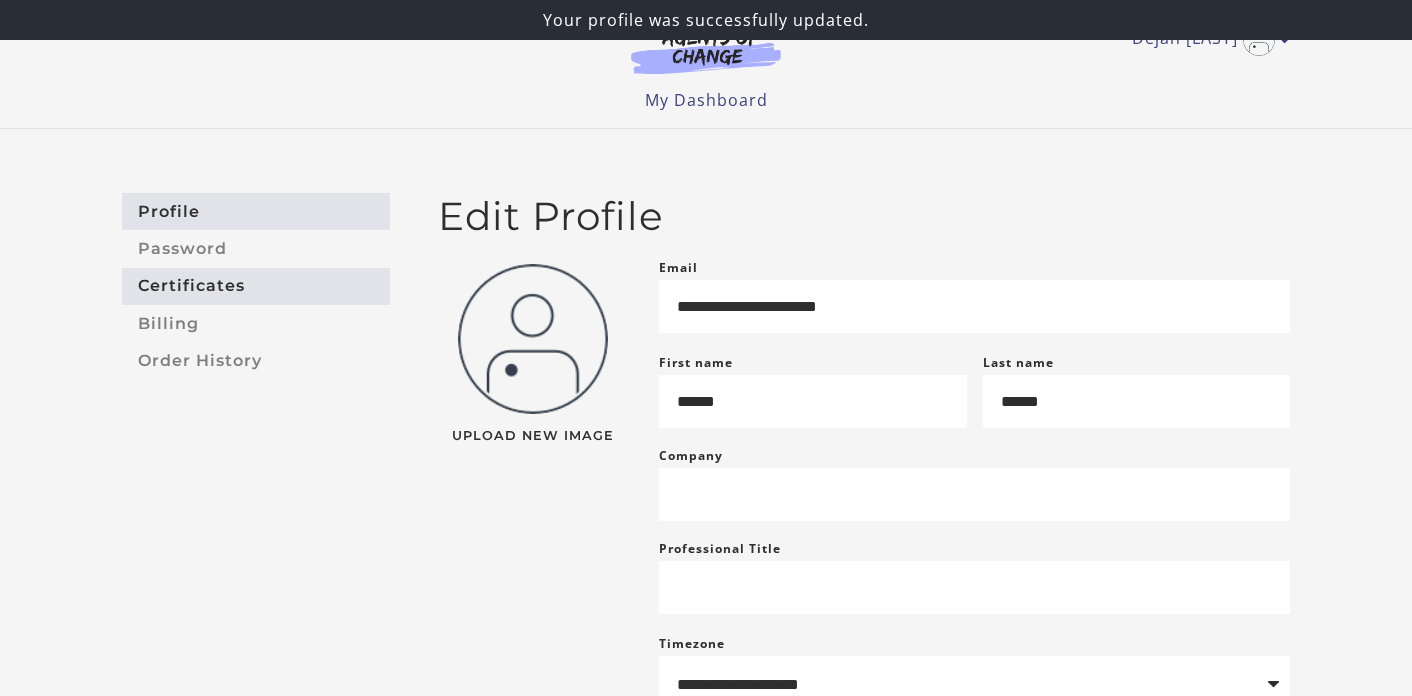 click on "Certificates" at bounding box center [256, 286] 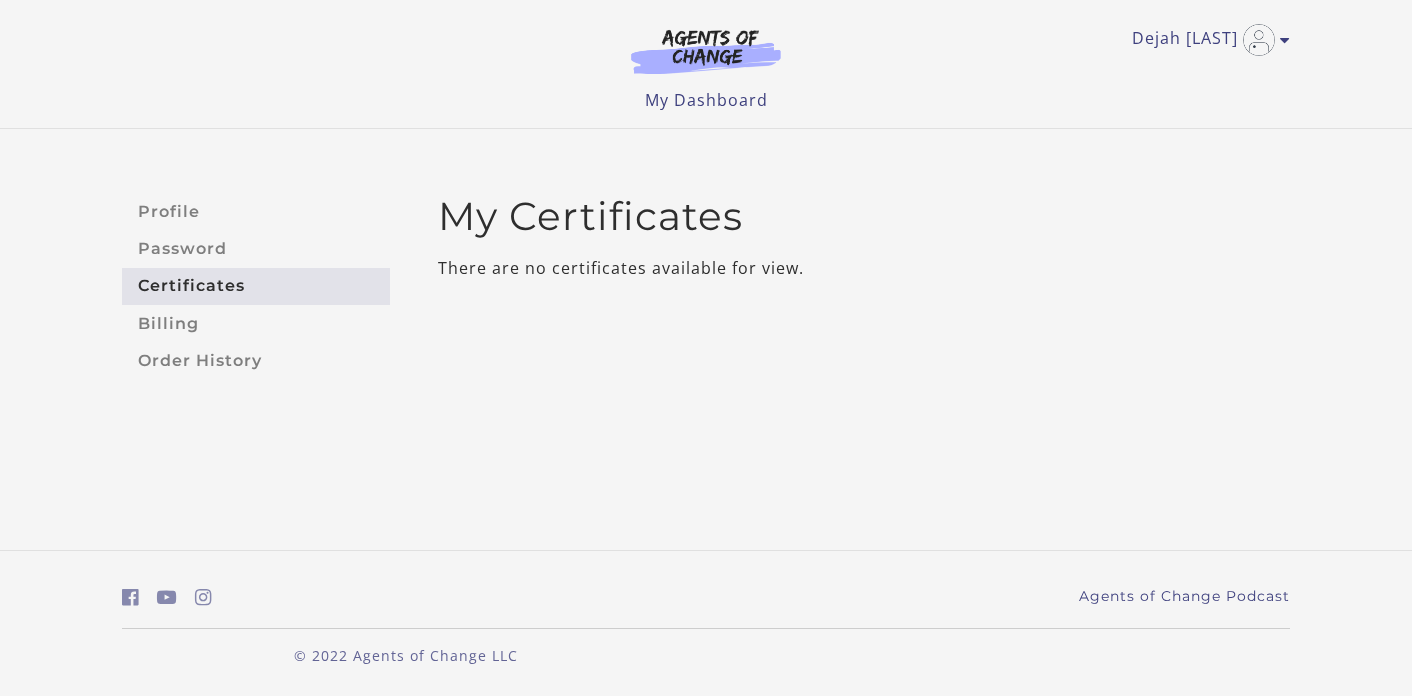 scroll, scrollTop: 0, scrollLeft: 0, axis: both 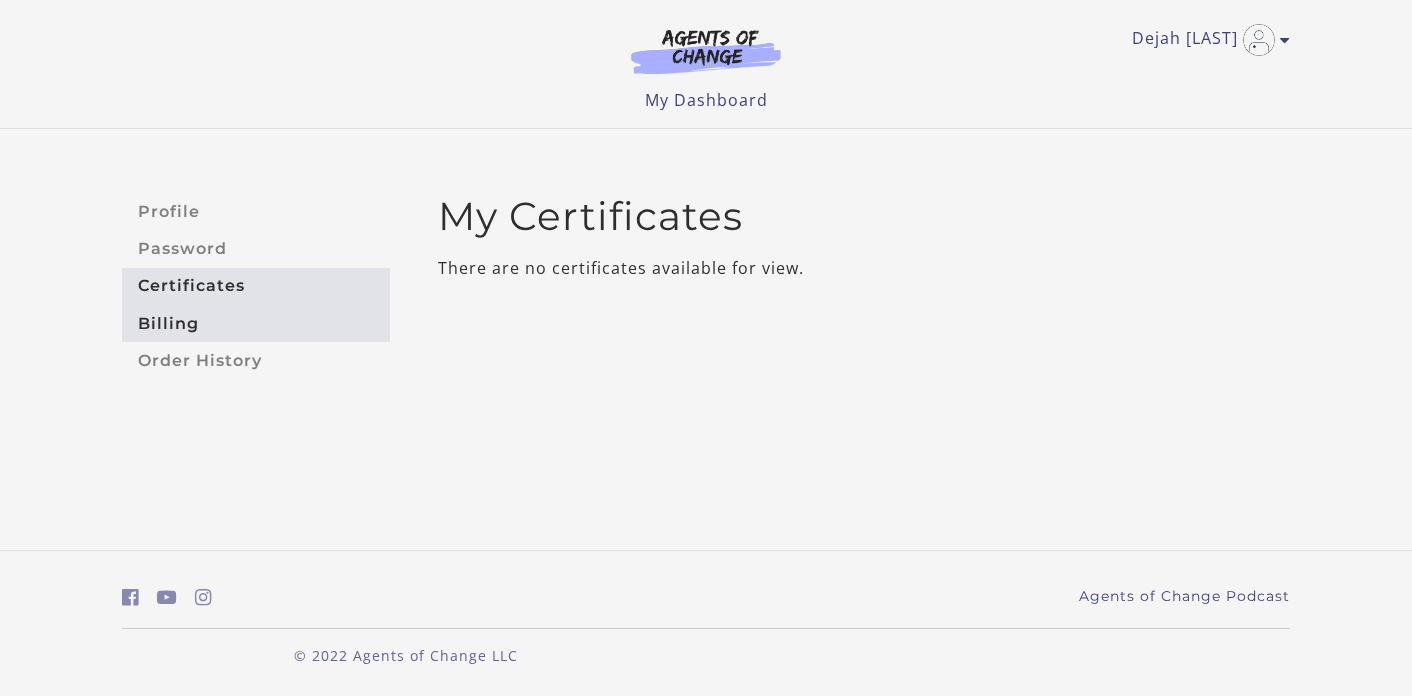 click on "Billing" at bounding box center [256, 323] 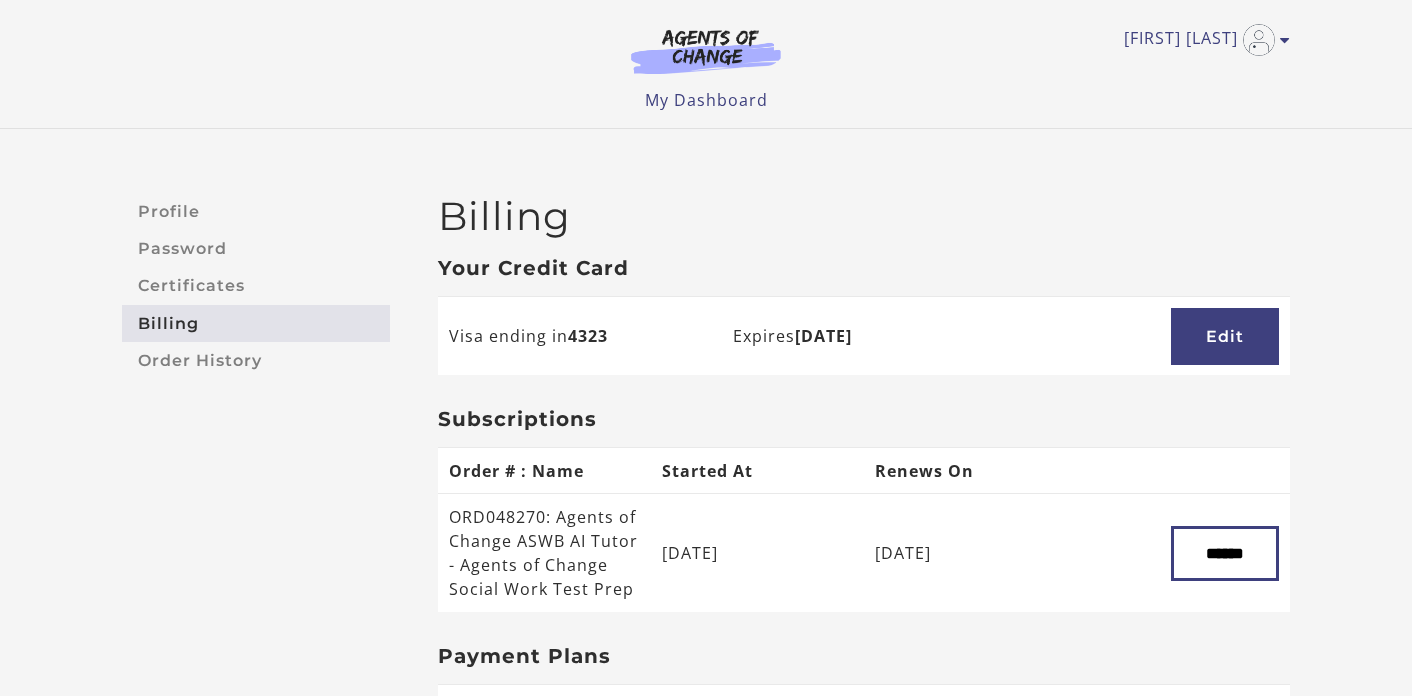 scroll, scrollTop: 41, scrollLeft: 0, axis: vertical 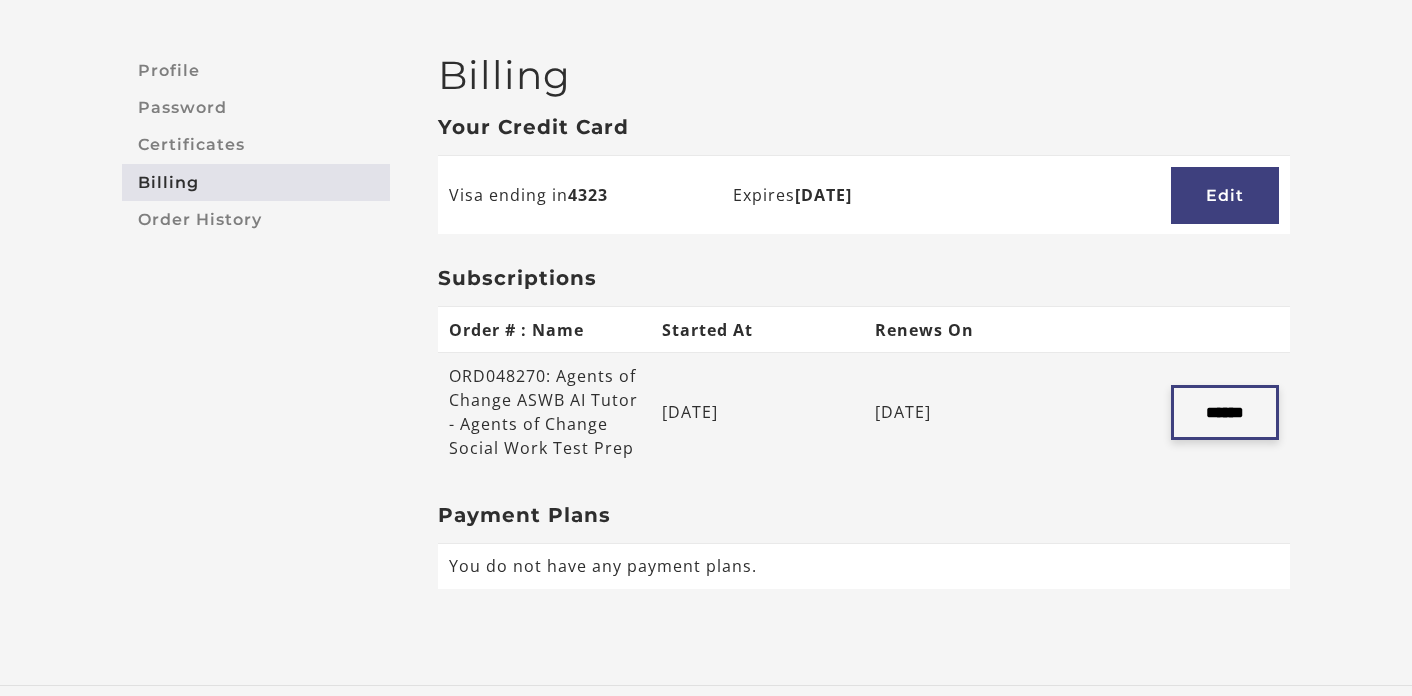 click on "******" at bounding box center [1225, 412] 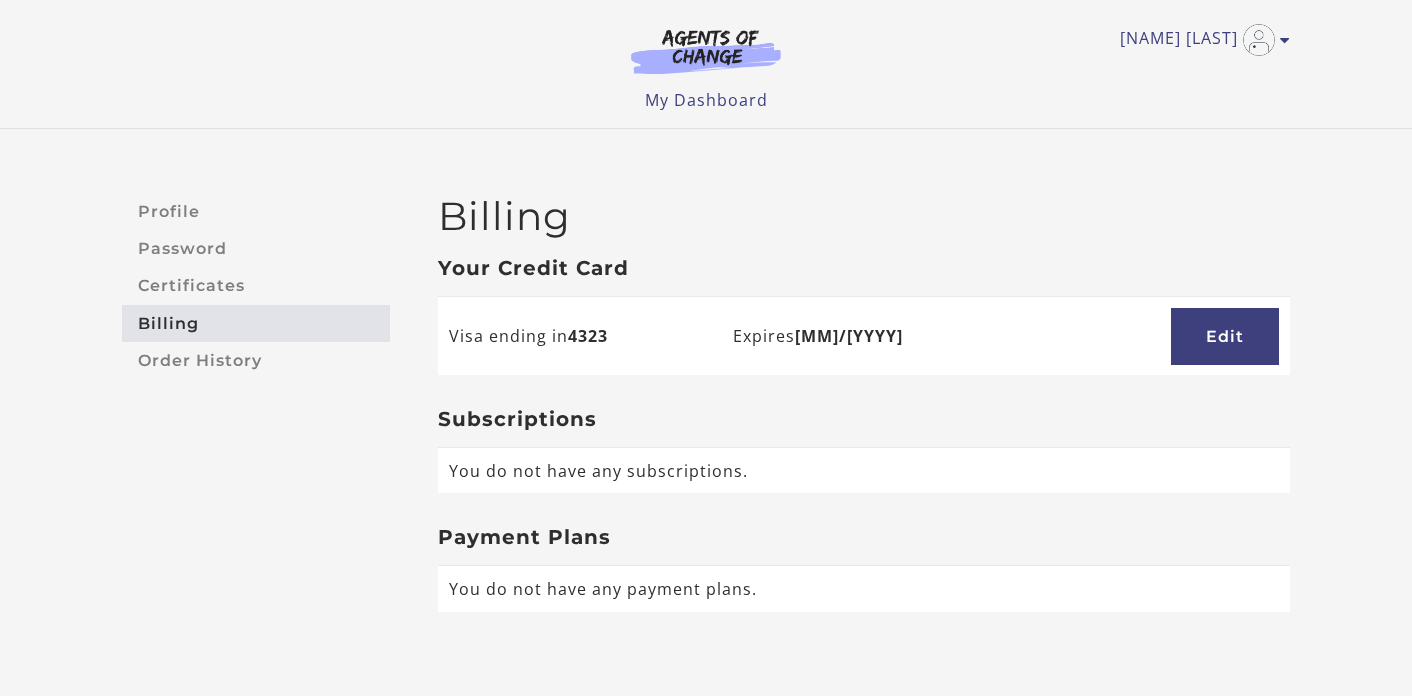 scroll, scrollTop: 0, scrollLeft: 0, axis: both 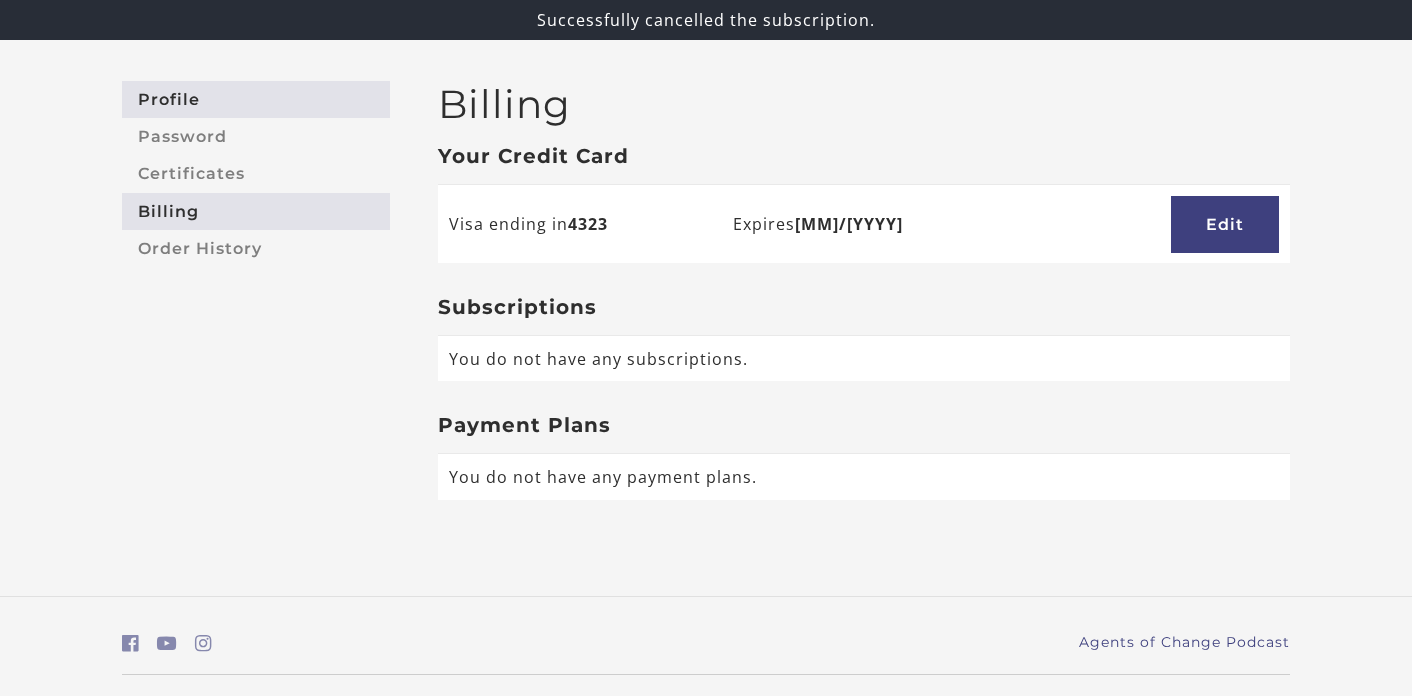 click on "Profile" at bounding box center (256, 99) 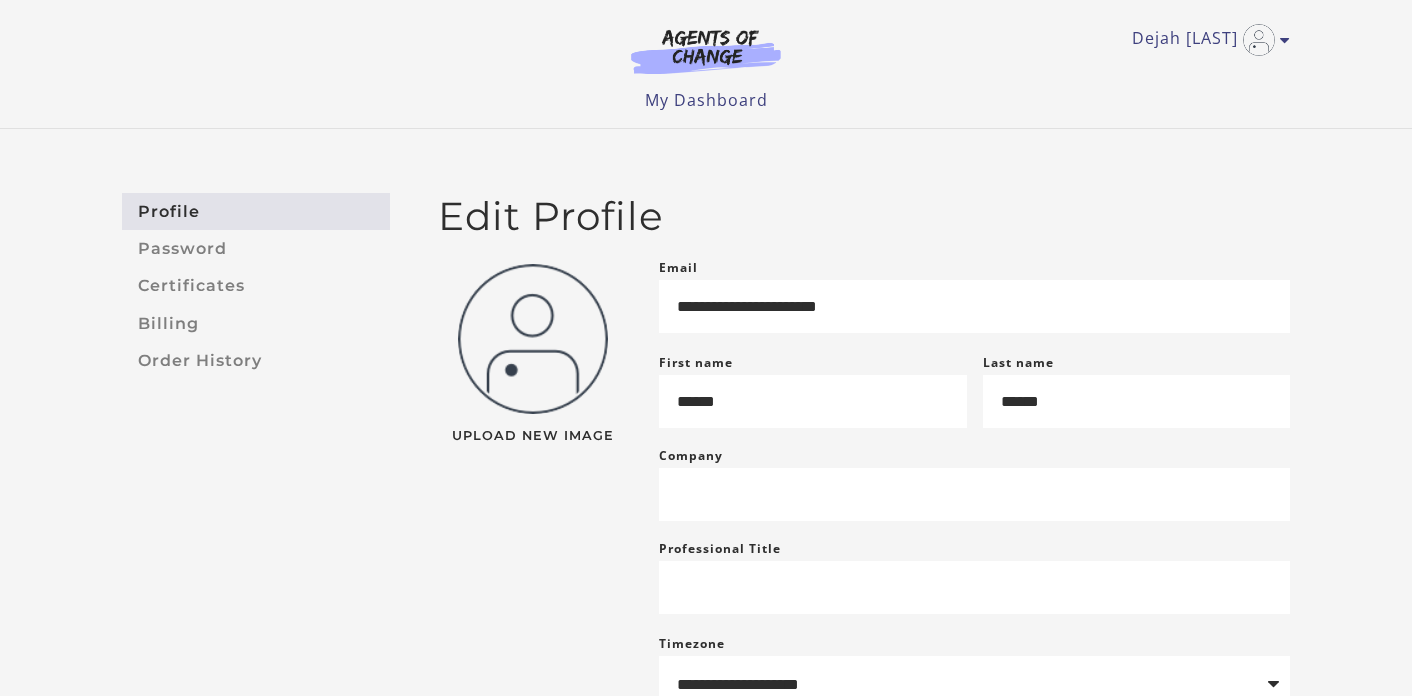 scroll, scrollTop: 0, scrollLeft: 0, axis: both 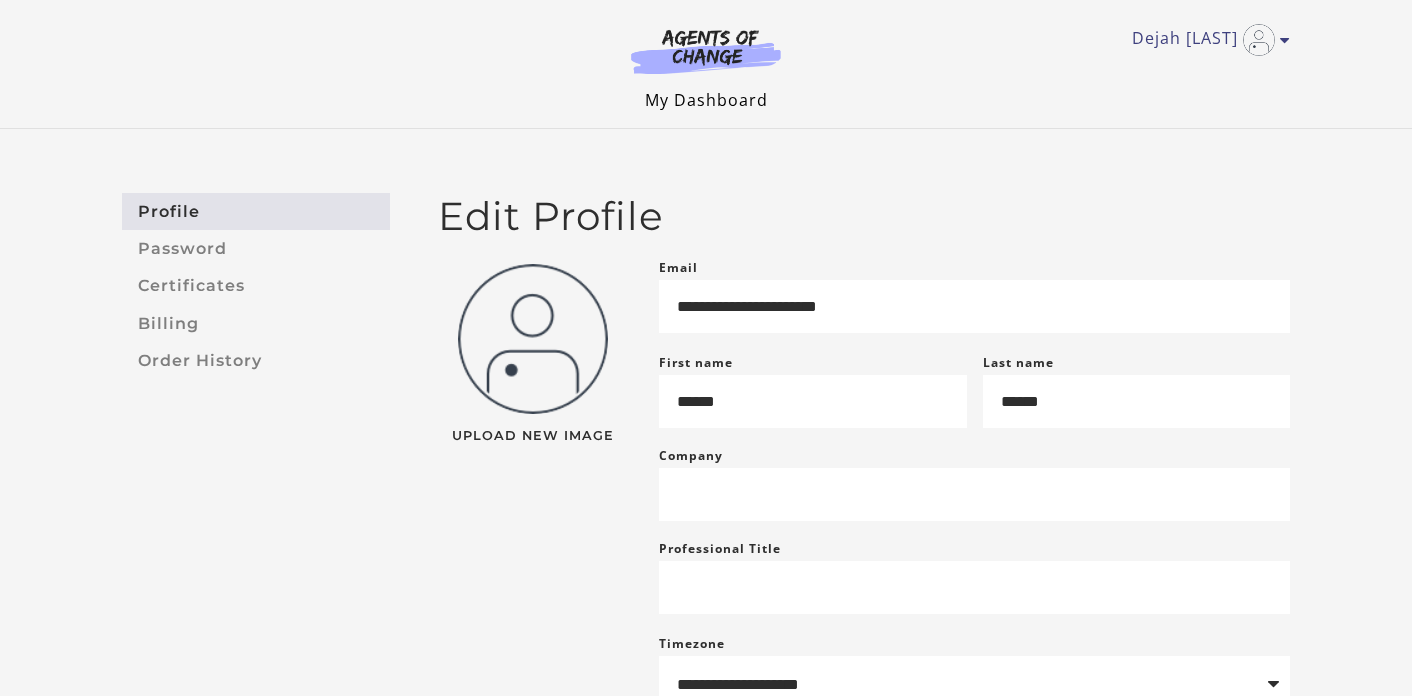 click on "My Dashboard" at bounding box center [706, 100] 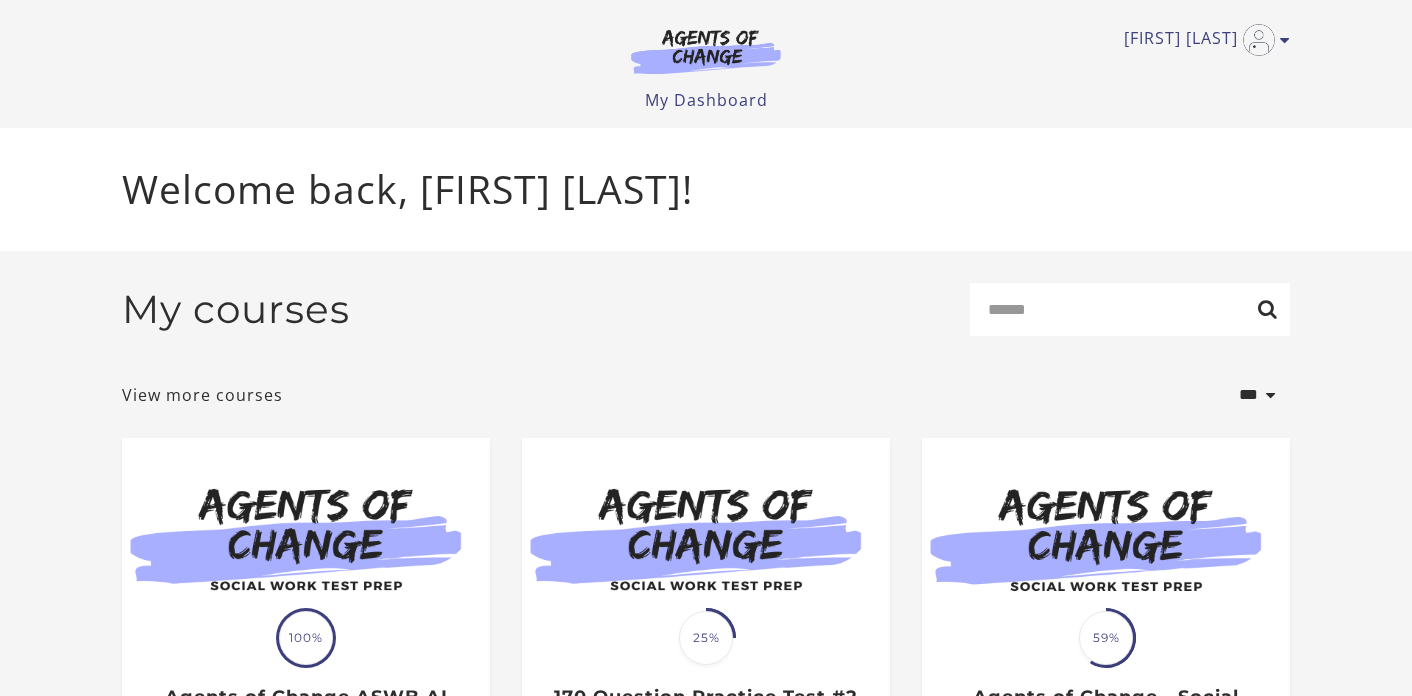 scroll, scrollTop: 0, scrollLeft: 0, axis: both 